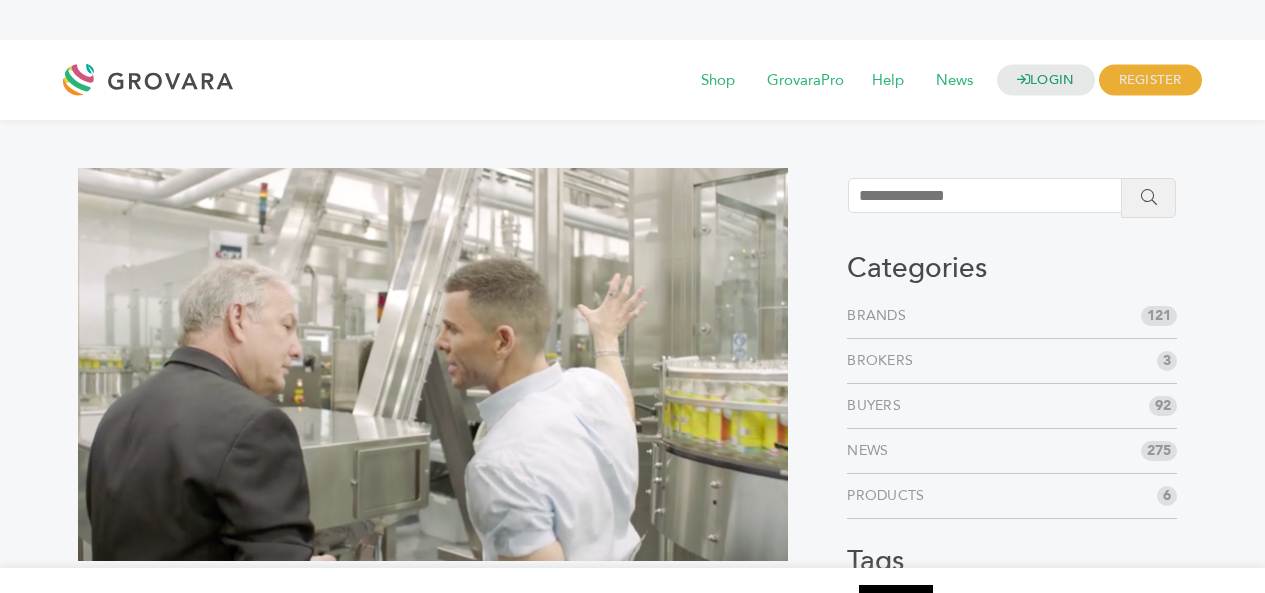 scroll, scrollTop: 701, scrollLeft: 0, axis: vertical 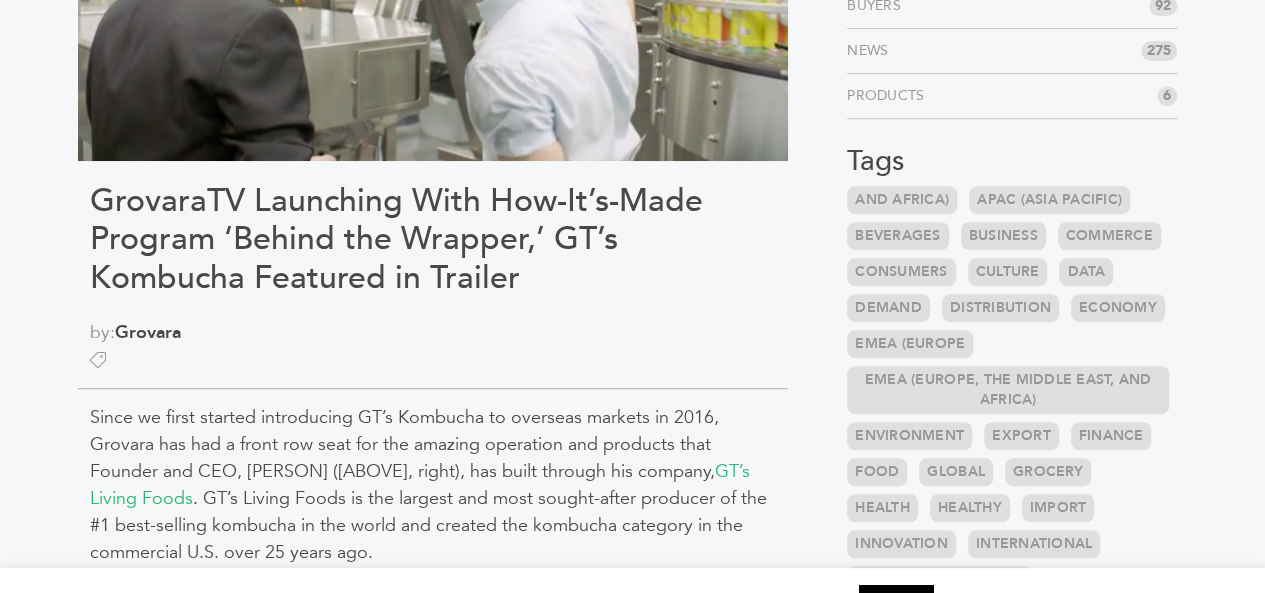 click on "GrovaraTV Launching With How-It’s-Made Program ‘Behind the Wrapper,’ GT’s Kombucha Featured in Trailer" at bounding box center [433, 239] 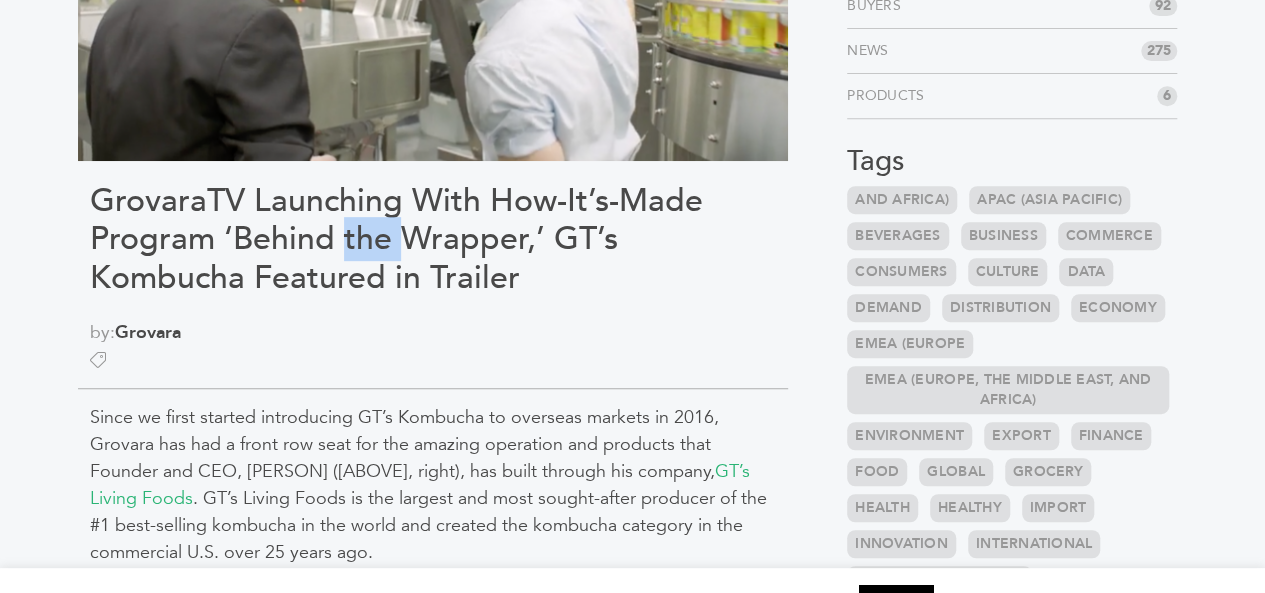 click on "GrovaraTV Launching With How-It’s-Made Program ‘Behind the Wrapper,’ GT’s Kombucha Featured in Trailer" at bounding box center [433, 239] 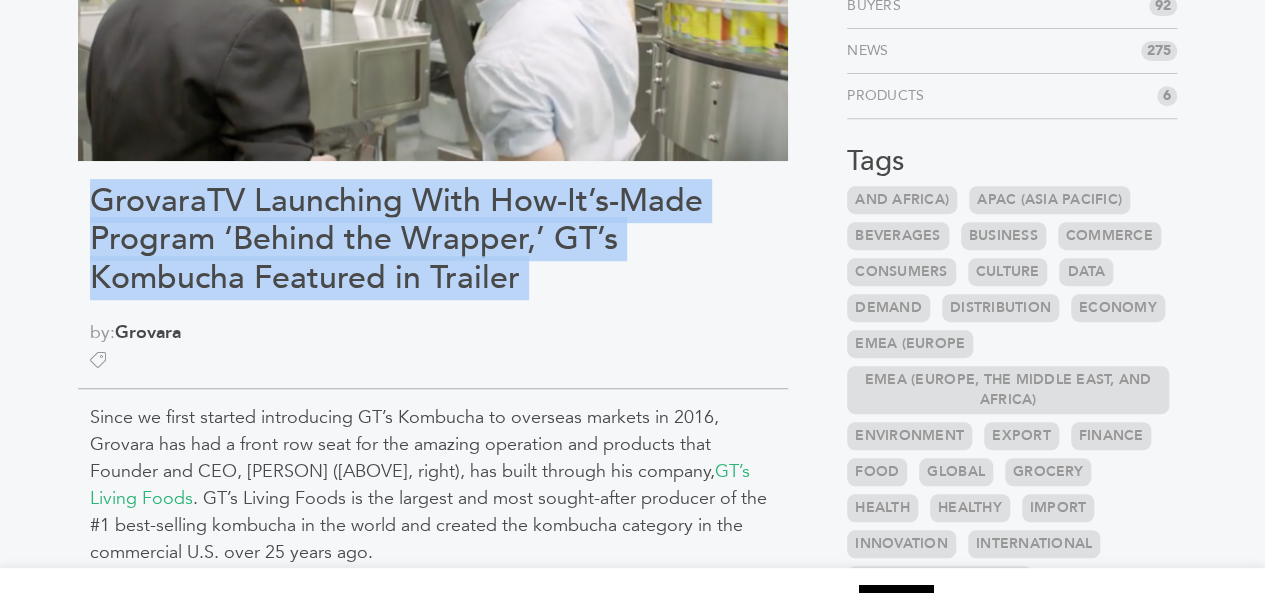 click on "GrovaraTV Launching With How-It’s-Made Program ‘Behind the Wrapper,’ GT’s Kombucha Featured in Trailer" at bounding box center [433, 239] 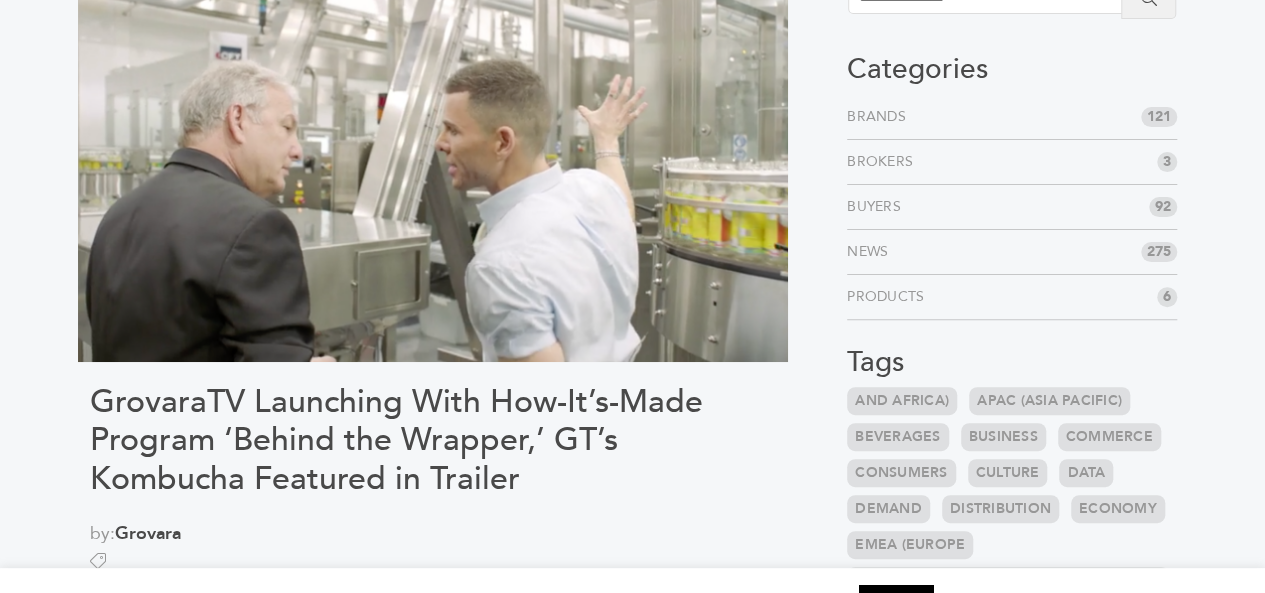 scroll, scrollTop: 200, scrollLeft: 0, axis: vertical 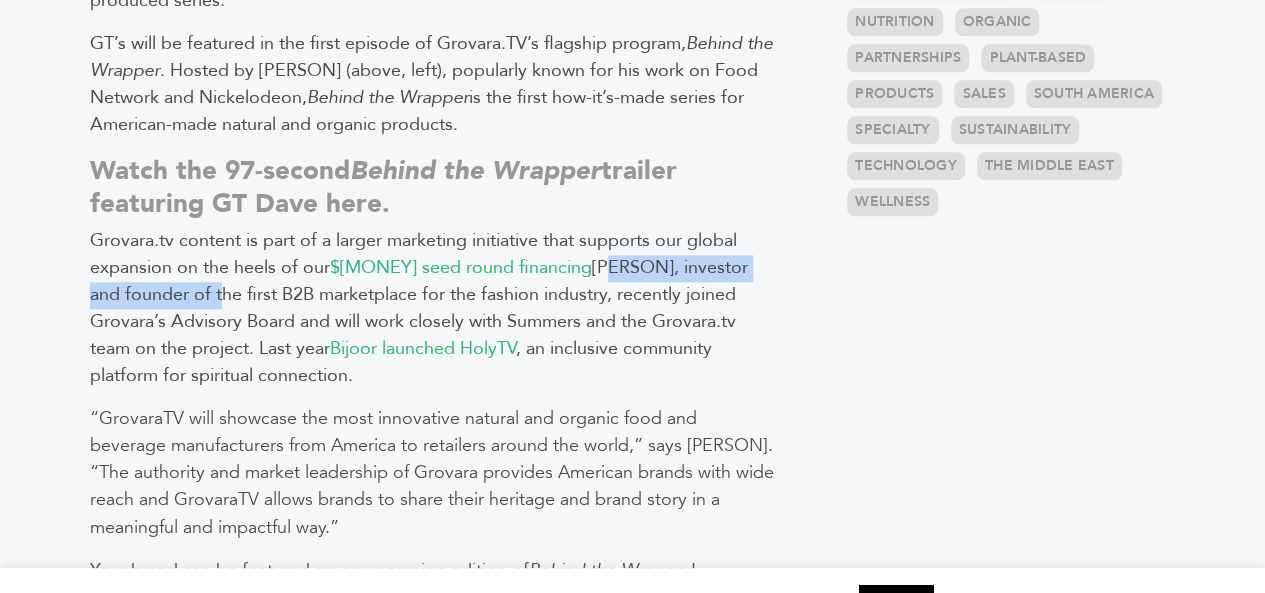 drag, startPoint x: 616, startPoint y: 263, endPoint x: 257, endPoint y: 292, distance: 360.1694 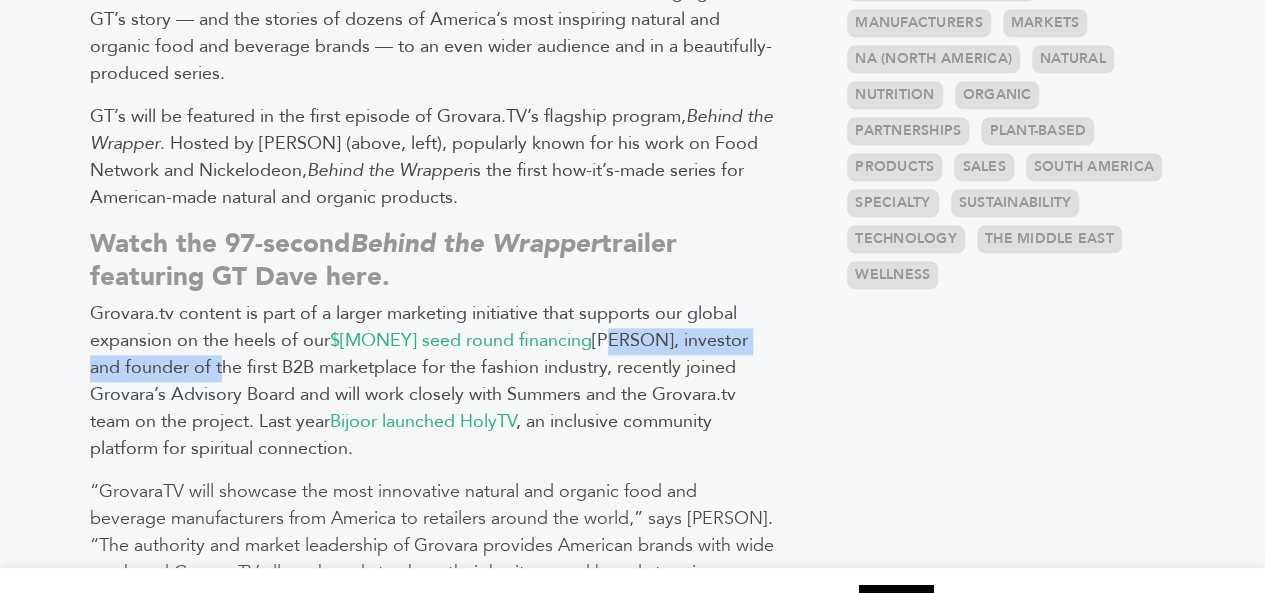 scroll, scrollTop: 929, scrollLeft: 0, axis: vertical 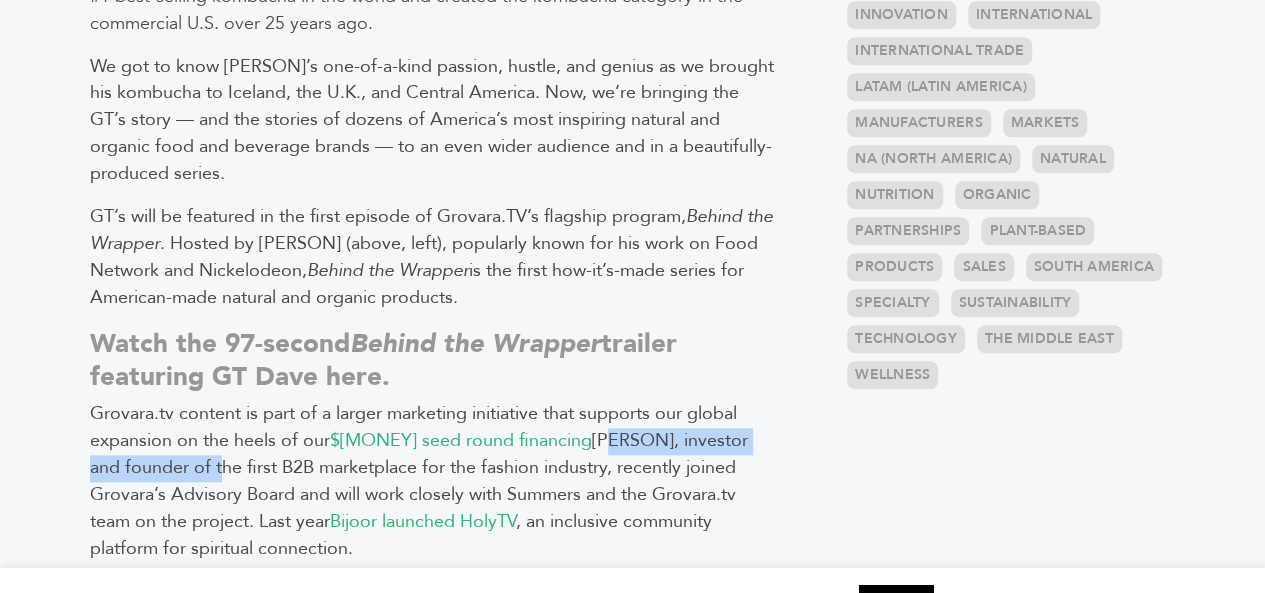 drag, startPoint x: 113, startPoint y: 262, endPoint x: 373, endPoint y: 273, distance: 260.23257 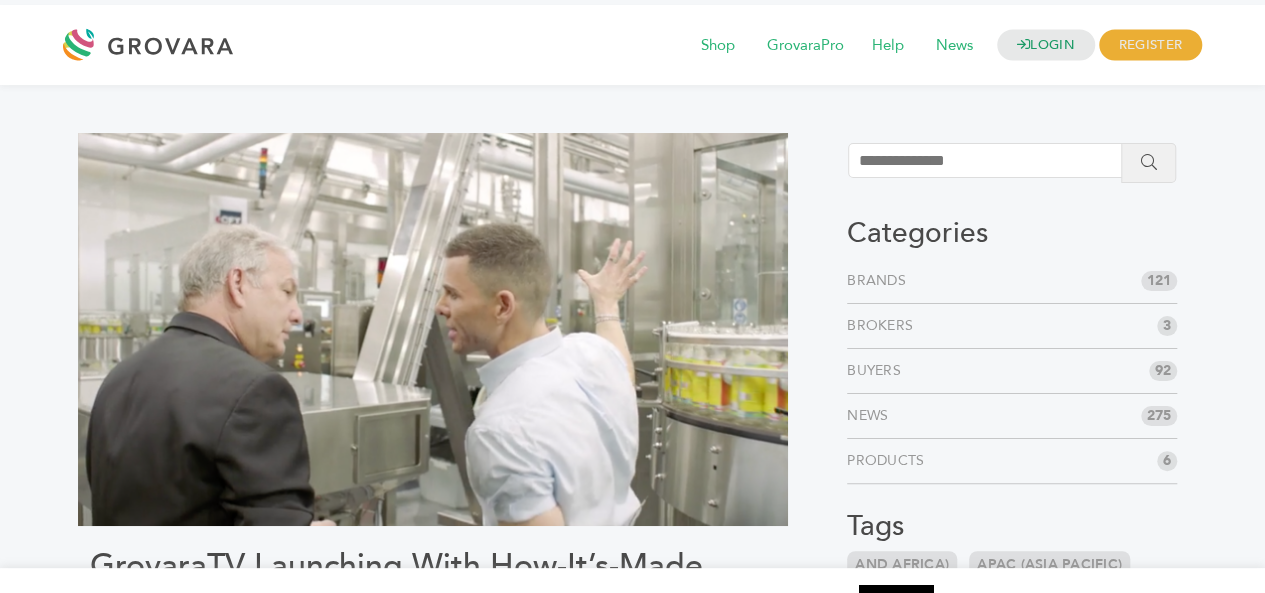 scroll, scrollTop: 0, scrollLeft: 0, axis: both 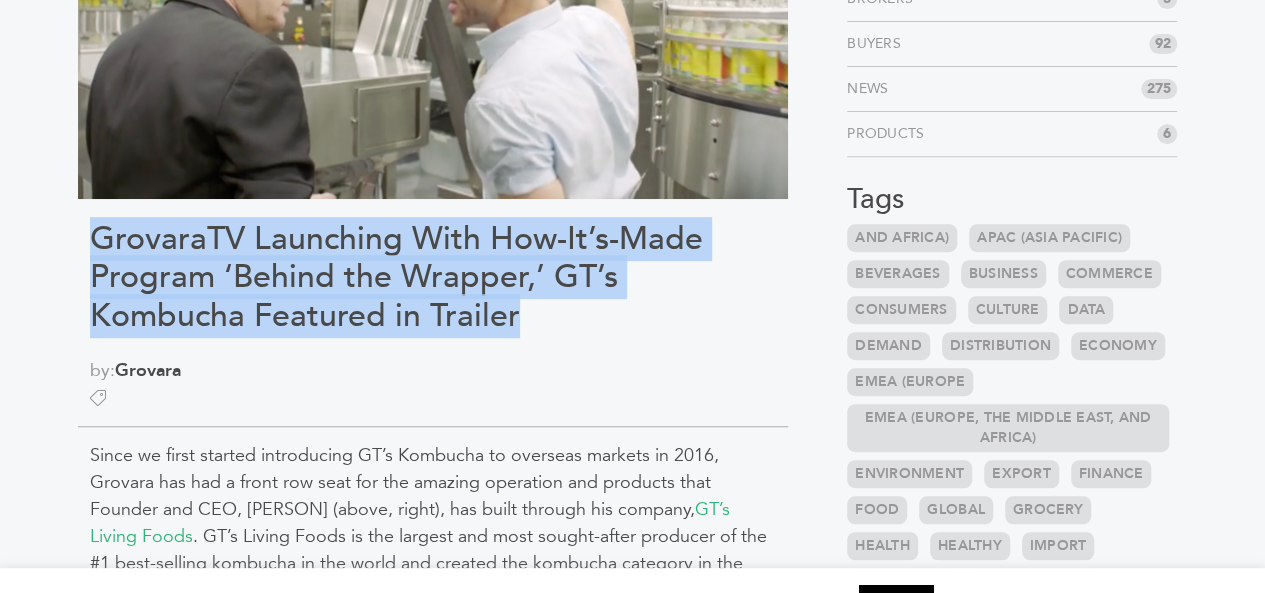 drag, startPoint x: 269, startPoint y: 302, endPoint x: 523, endPoint y: 319, distance: 254.56827 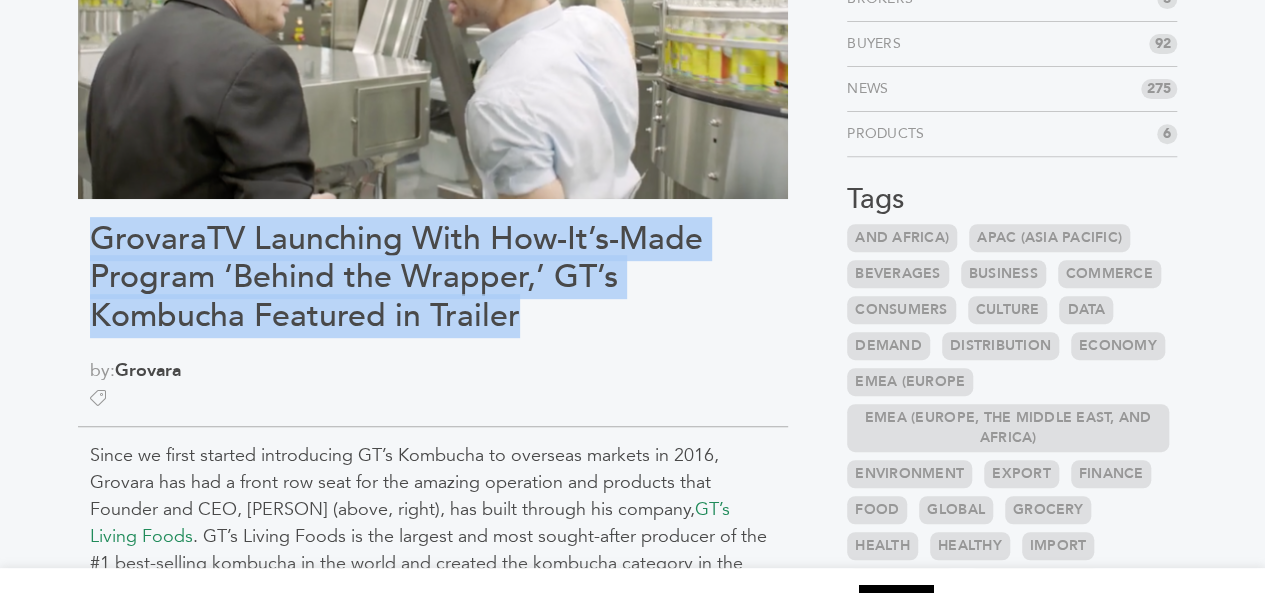 copy on "GrovaraTV Launching With How-It’s-Made Program ‘Behind the Wrapper,’ GT’s Kombucha Featured in Trailer" 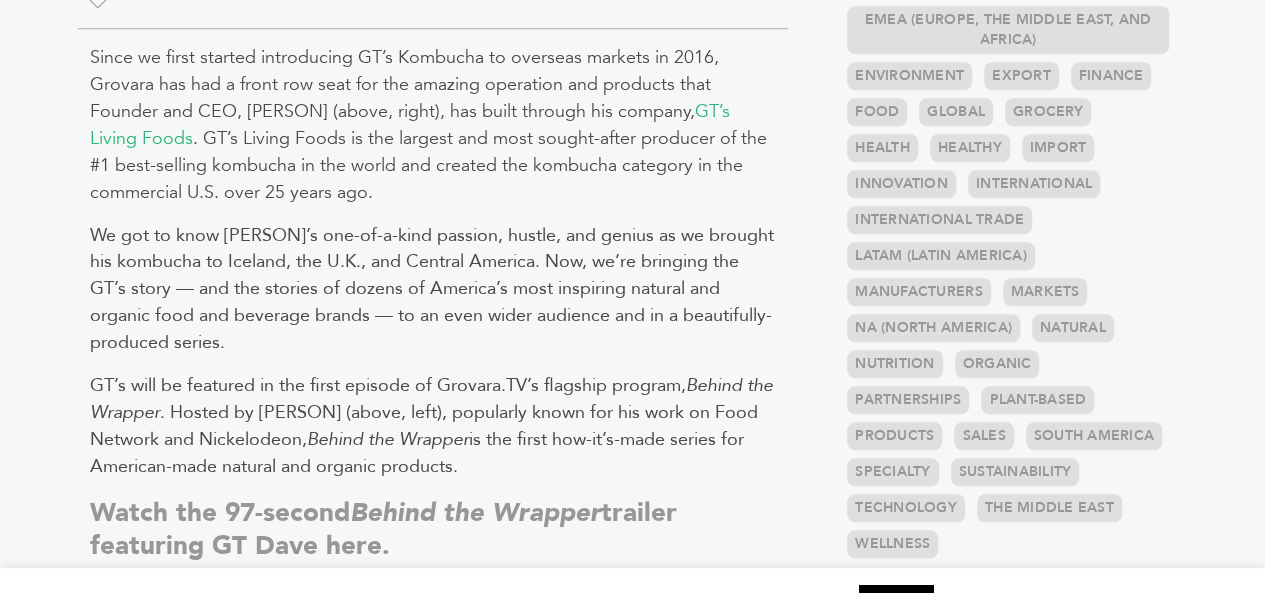 scroll, scrollTop: 762, scrollLeft: 0, axis: vertical 